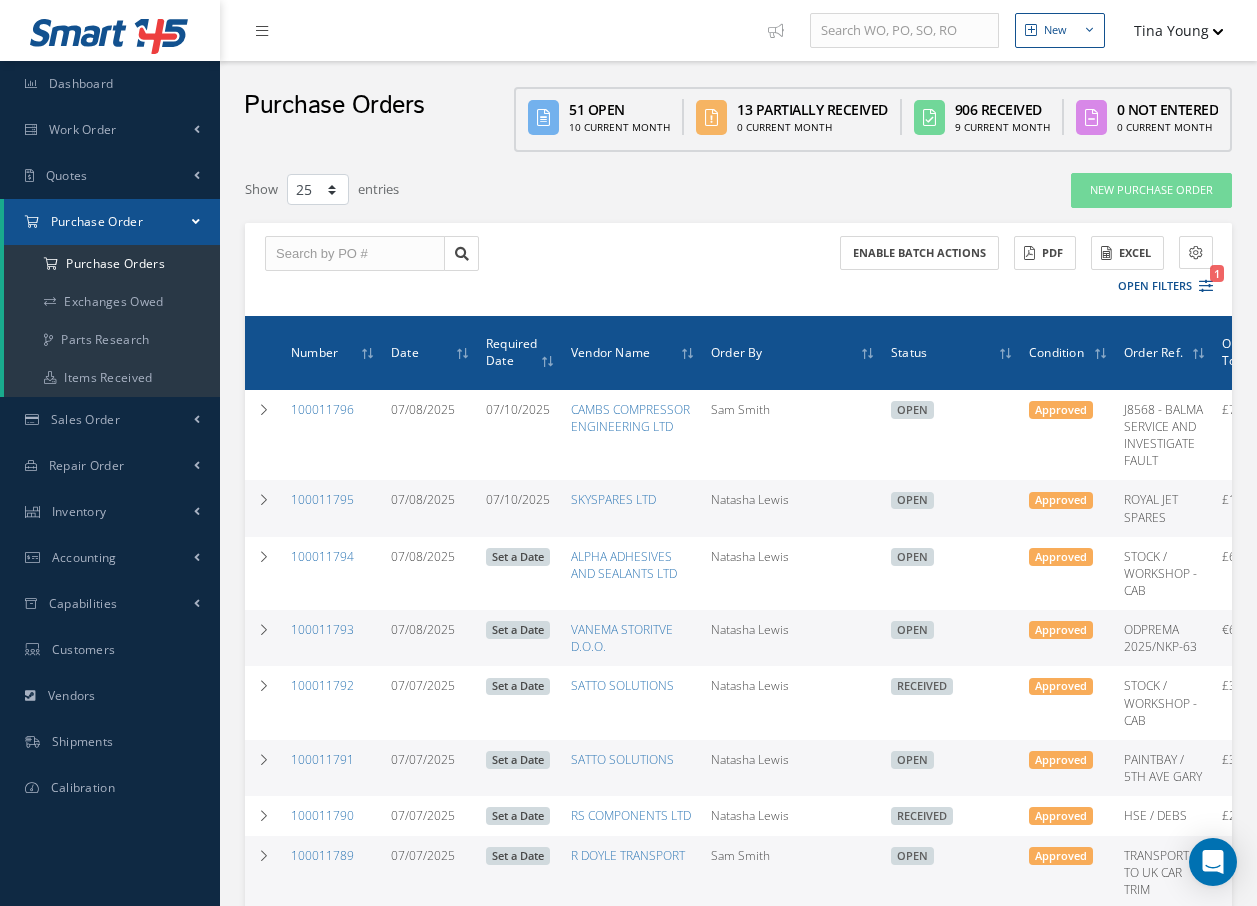 scroll, scrollTop: 0, scrollLeft: 0, axis: both 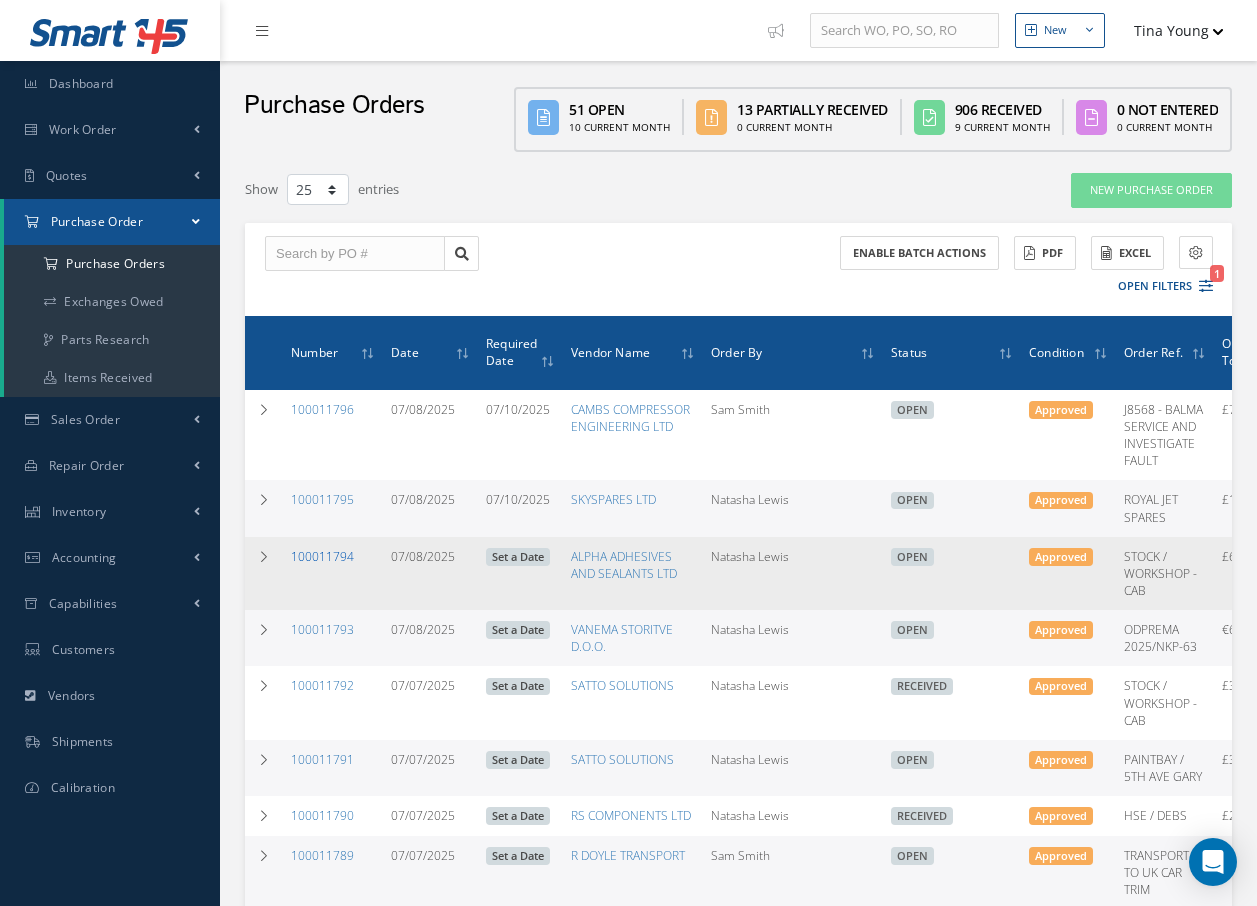 click on "100011794" at bounding box center (322, 556) 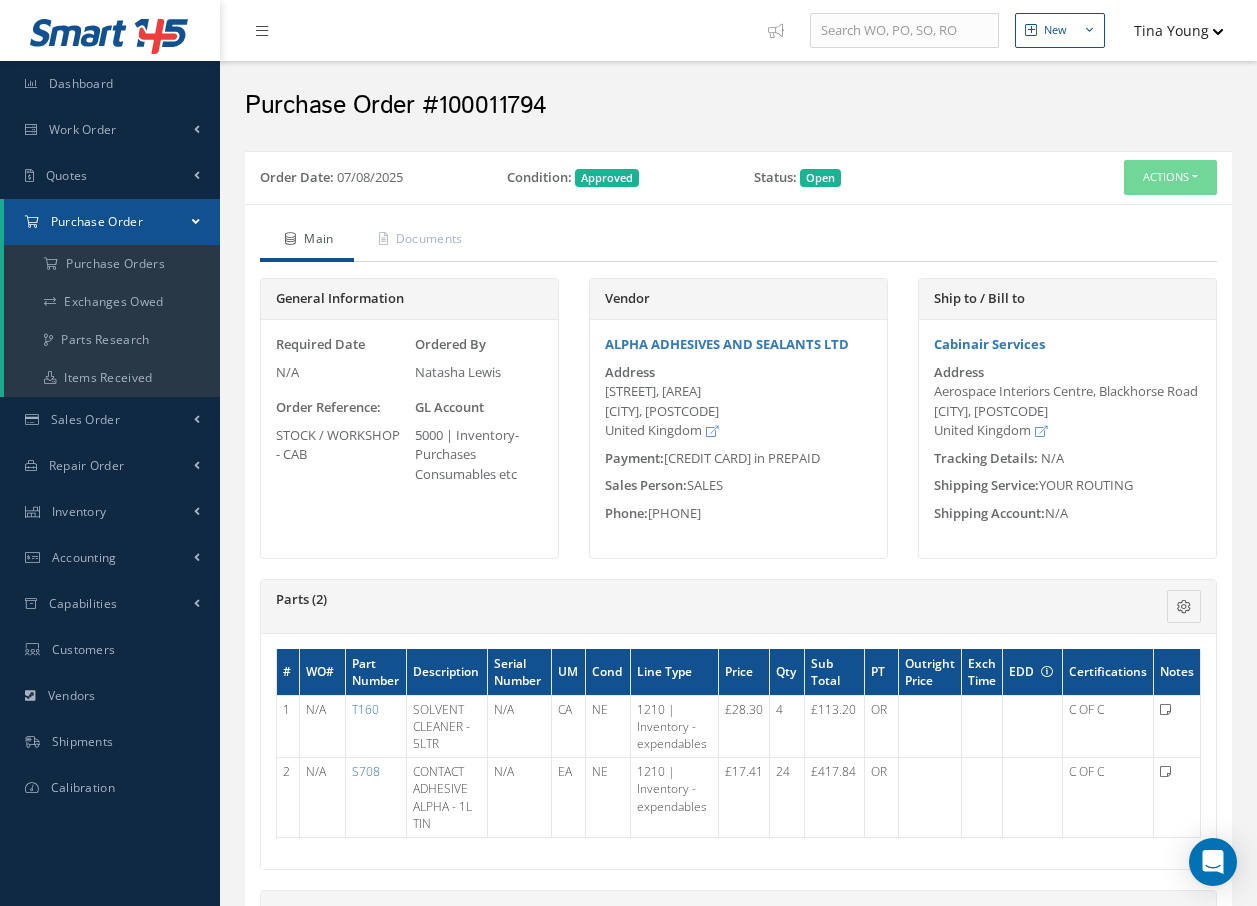 scroll, scrollTop: 0, scrollLeft: 0, axis: both 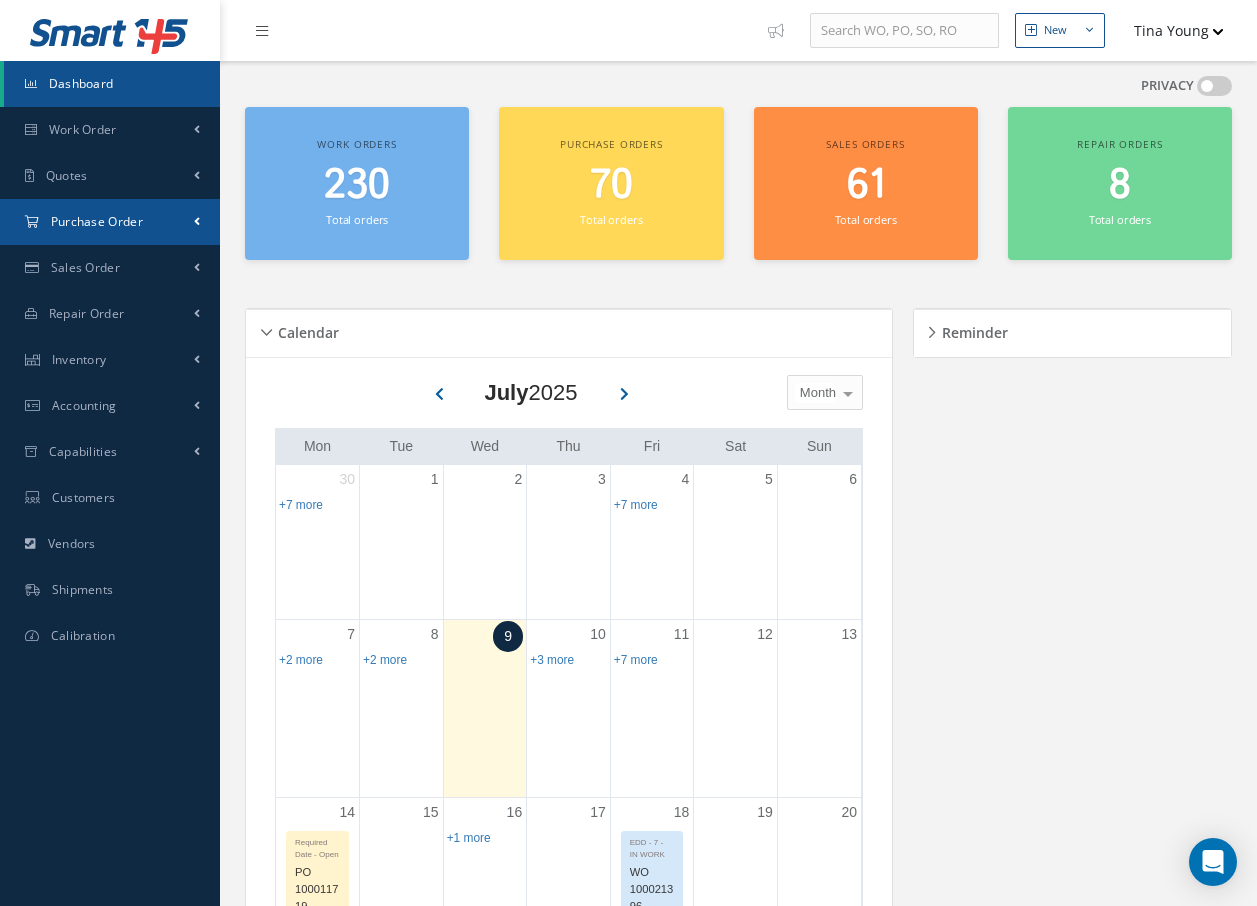 click on "Purchase Order" at bounding box center (110, 130) 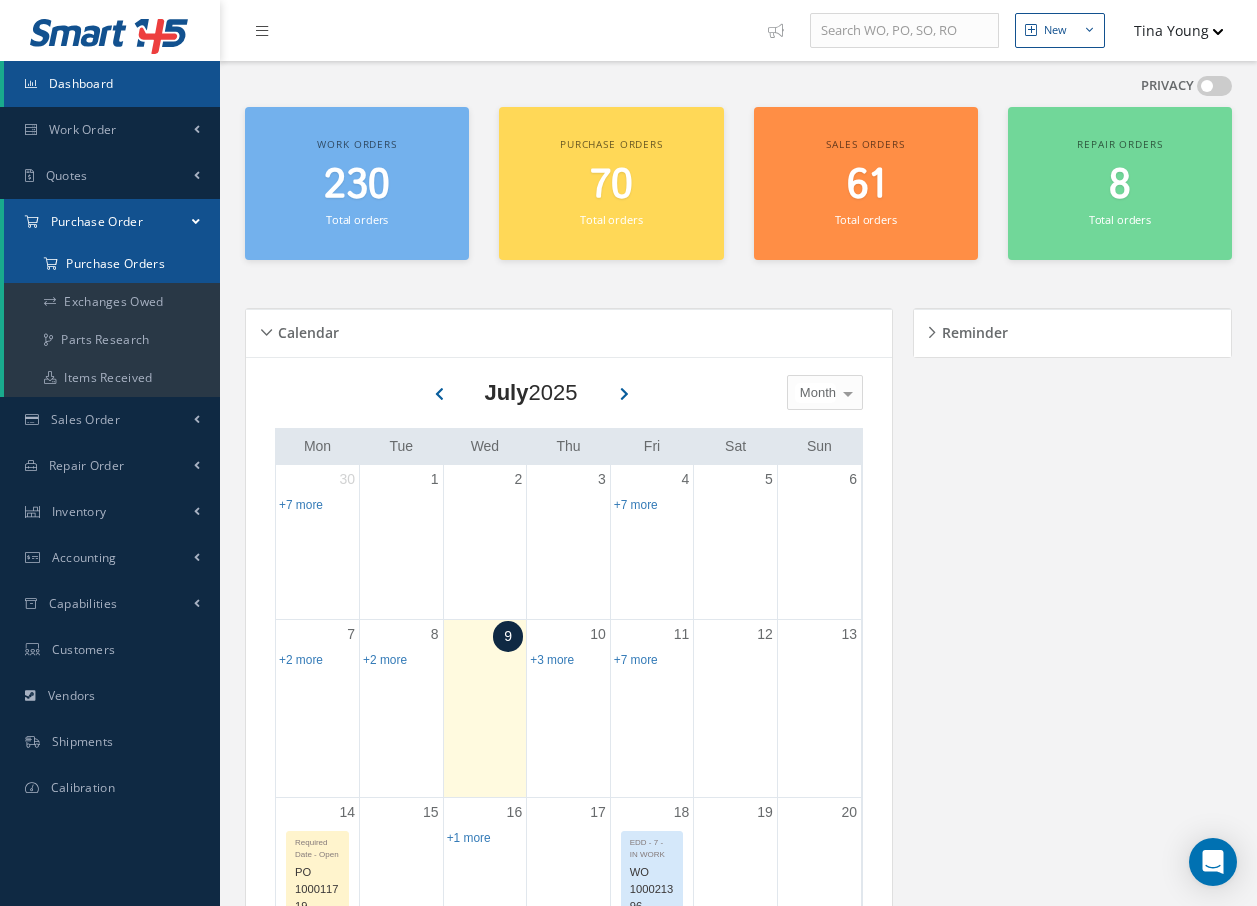 click on "Purchase Orders" at bounding box center [112, 264] 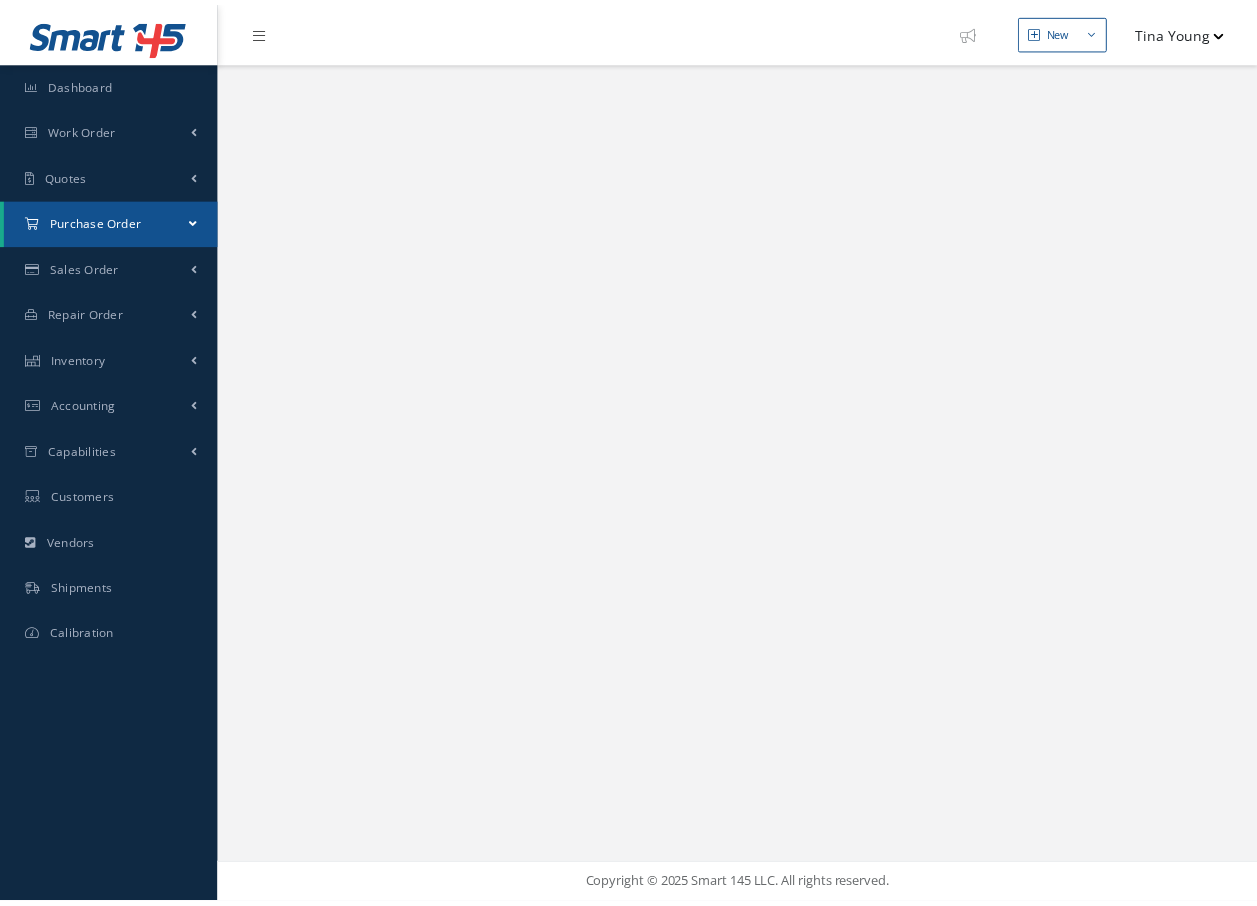 scroll, scrollTop: 0, scrollLeft: 0, axis: both 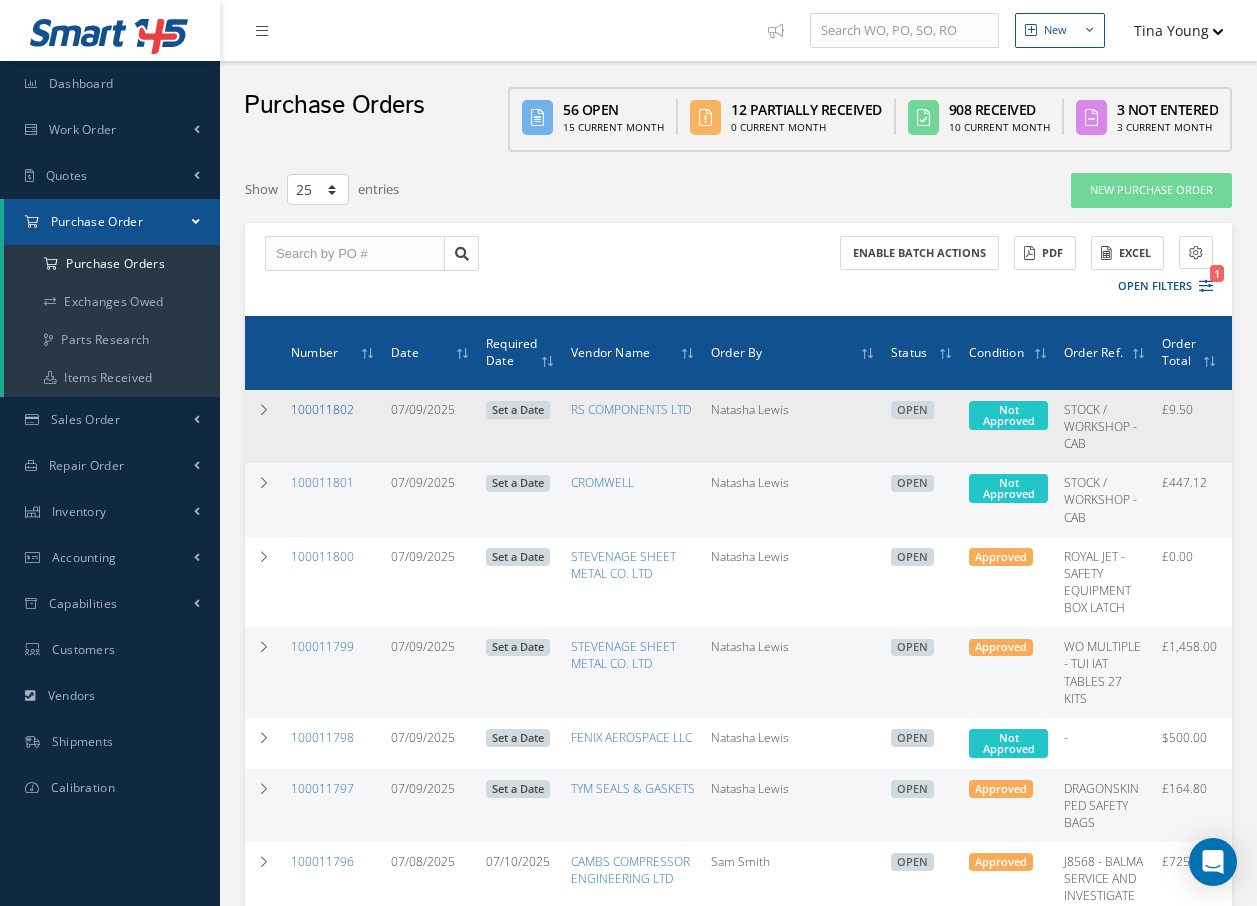click on "100011802" at bounding box center [322, 409] 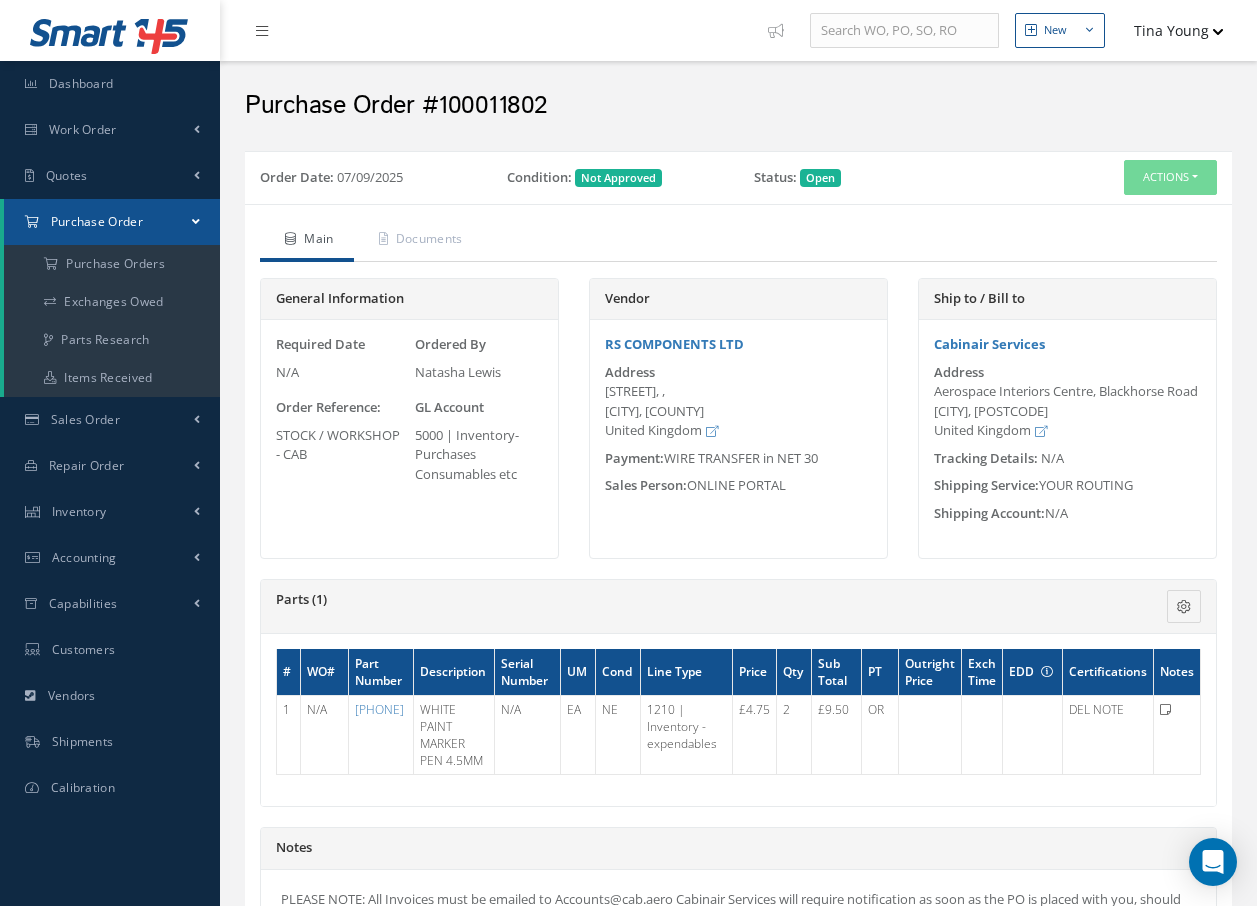 scroll, scrollTop: 0, scrollLeft: 0, axis: both 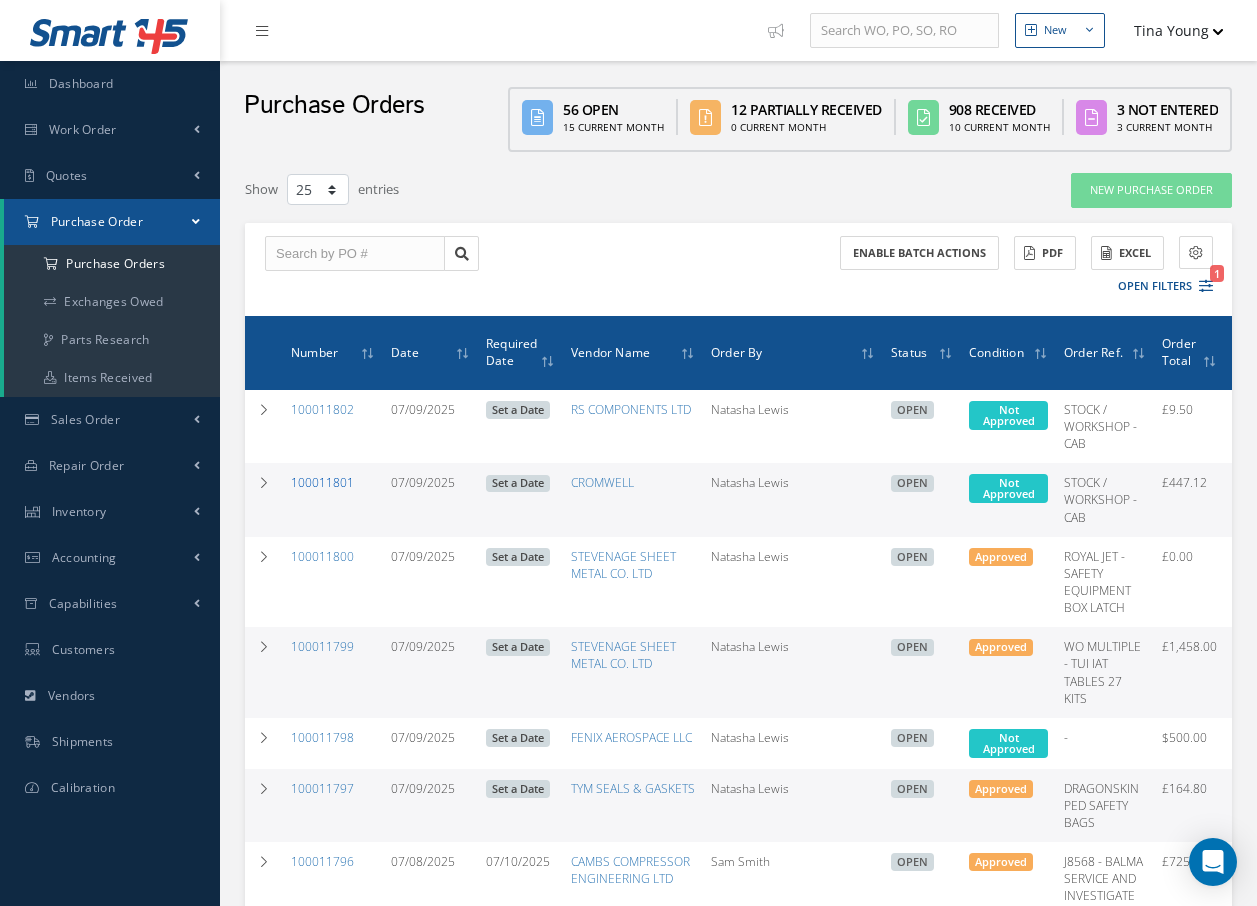 click on "100011801" at bounding box center [322, 482] 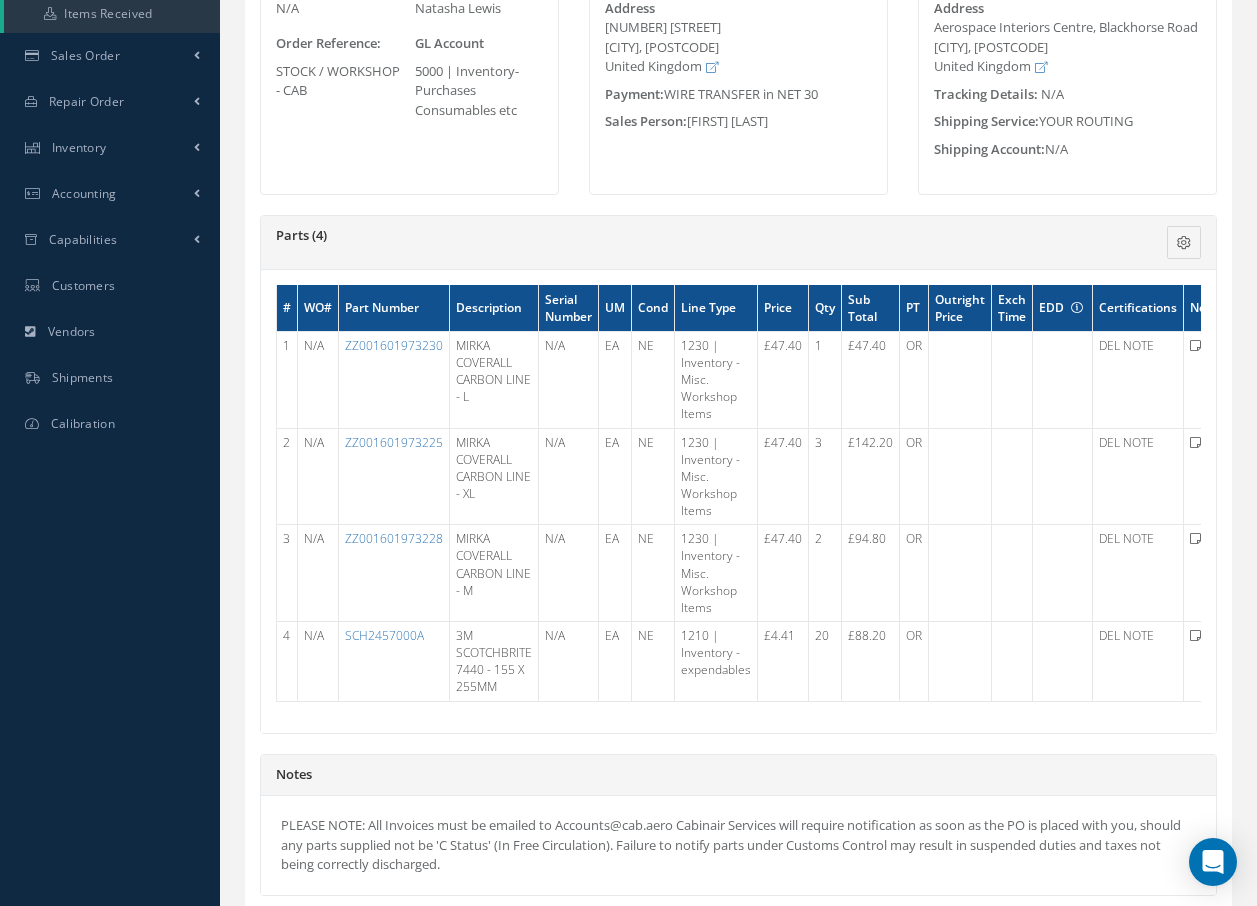 scroll, scrollTop: 400, scrollLeft: 0, axis: vertical 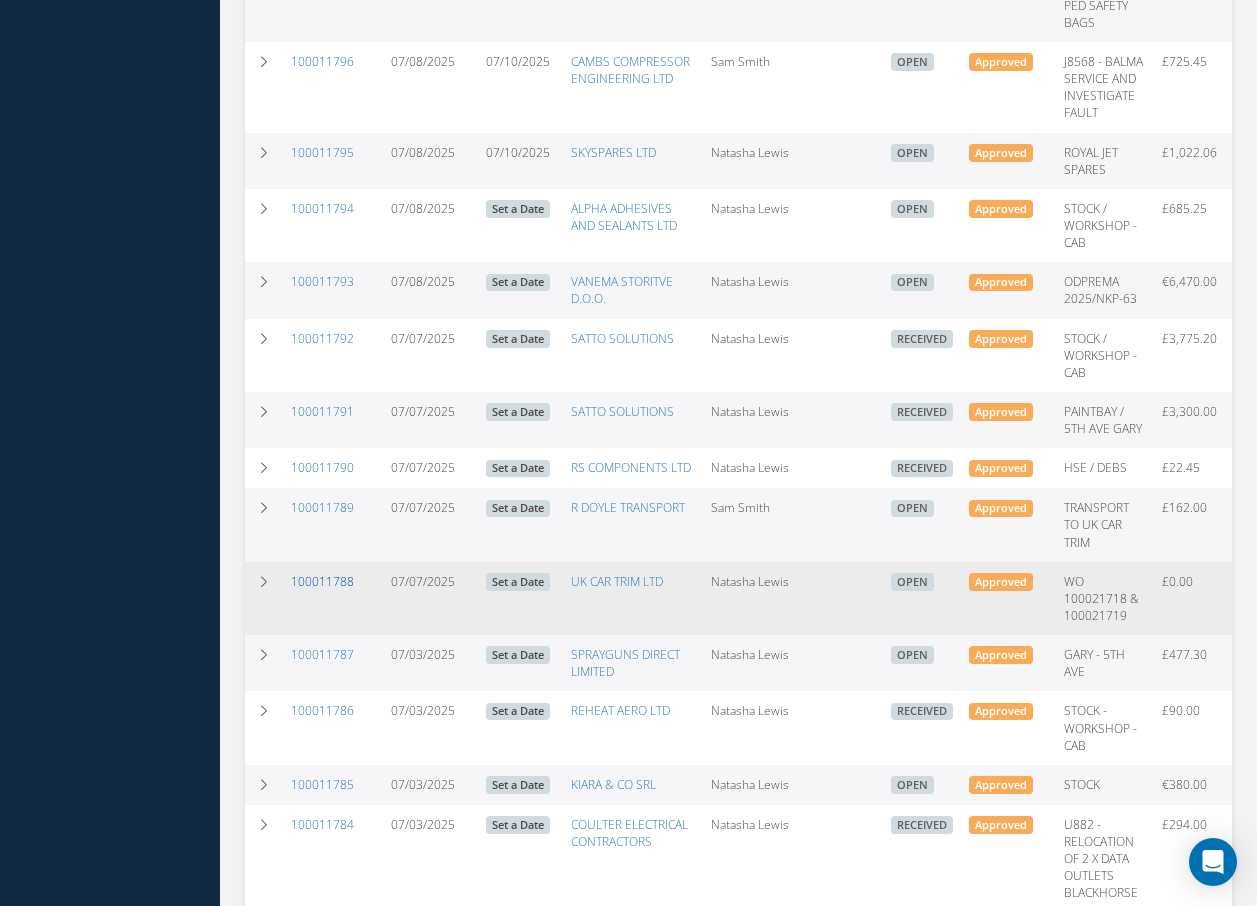 click on "100011788" at bounding box center [322, 581] 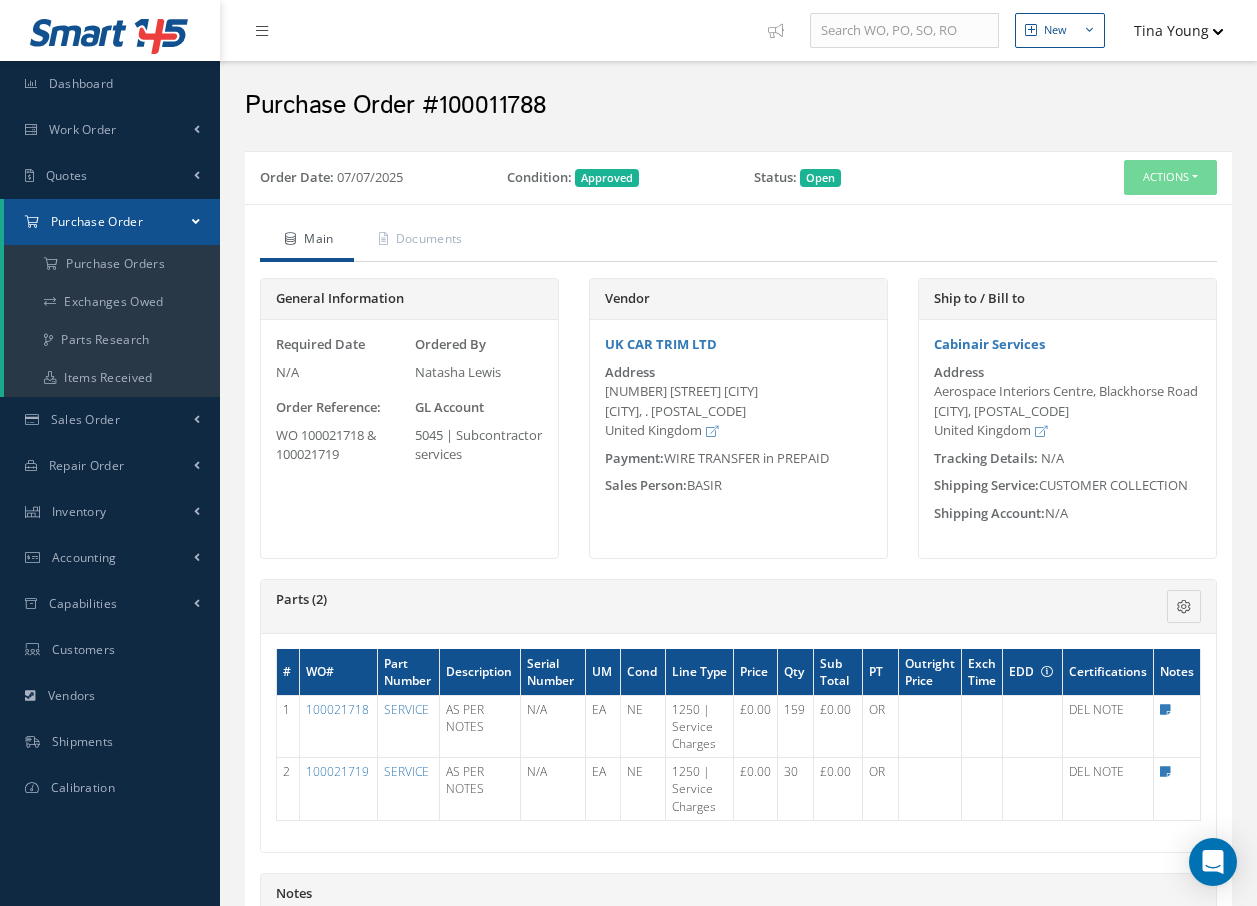 scroll, scrollTop: 0, scrollLeft: 0, axis: both 